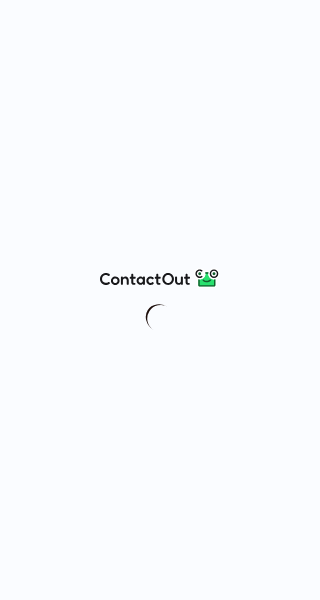 scroll, scrollTop: 0, scrollLeft: 0, axis: both 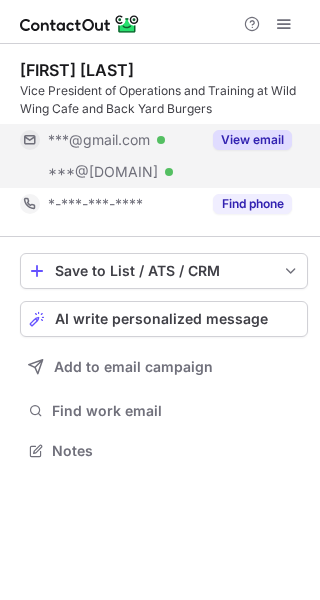 click on "View email" at bounding box center (252, 140) 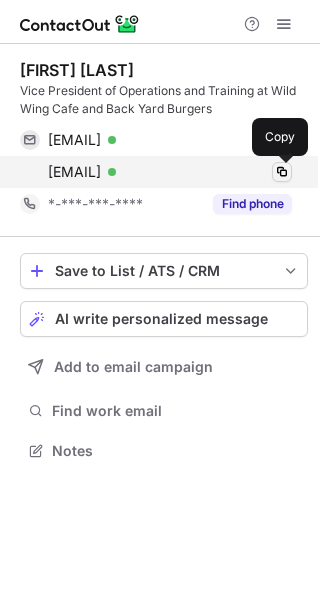click at bounding box center [282, 172] 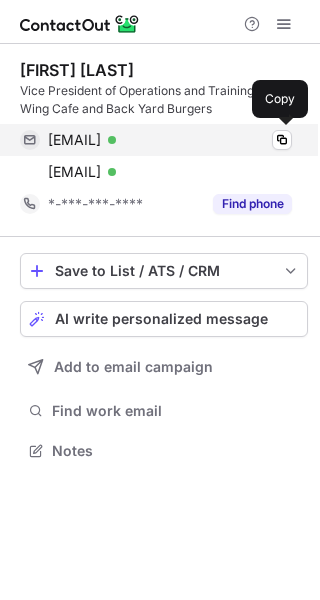 scroll, scrollTop: 0, scrollLeft: 0, axis: both 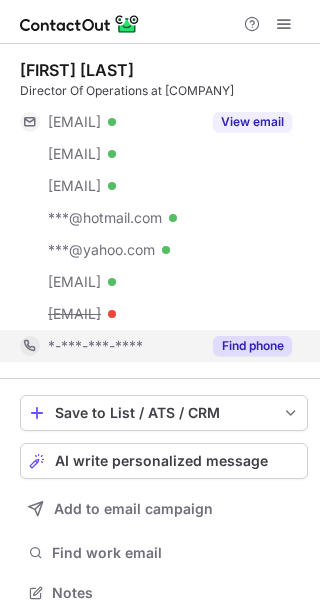 click on "Find phone" at bounding box center [252, 346] 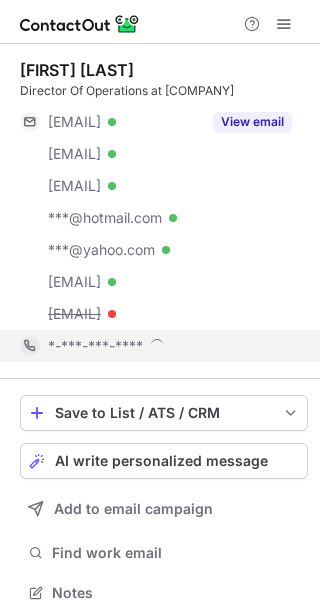 scroll, scrollTop: 10, scrollLeft: 9, axis: both 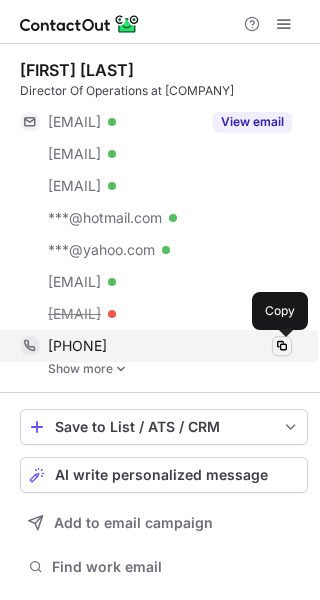 click at bounding box center [282, 346] 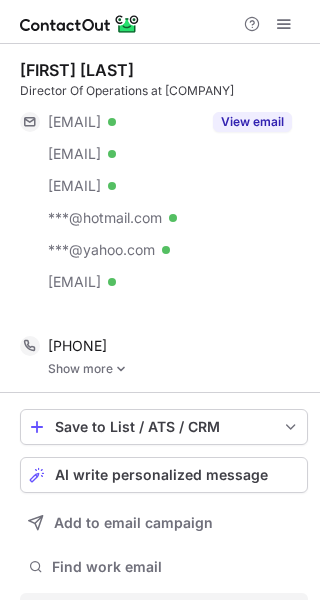 scroll, scrollTop: 560, scrollLeft: 306, axis: both 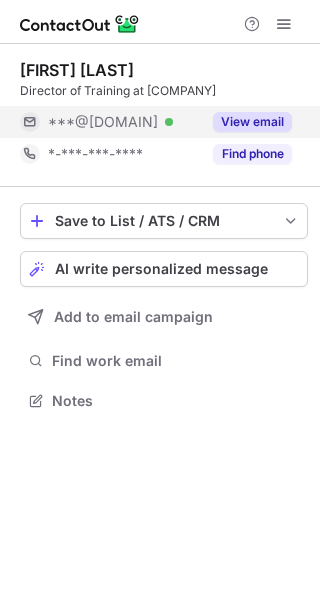 click on "View email" at bounding box center (252, 122) 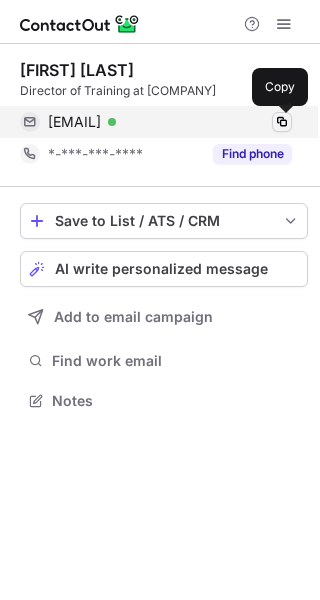 click at bounding box center [282, 122] 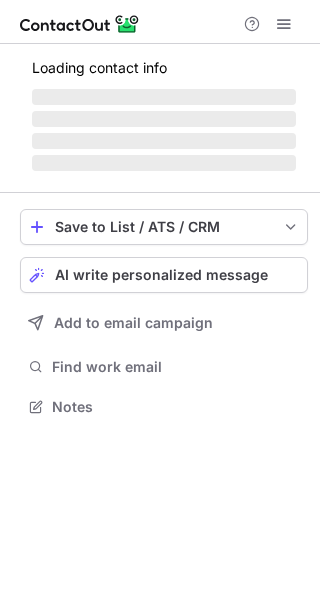 scroll, scrollTop: 0, scrollLeft: 0, axis: both 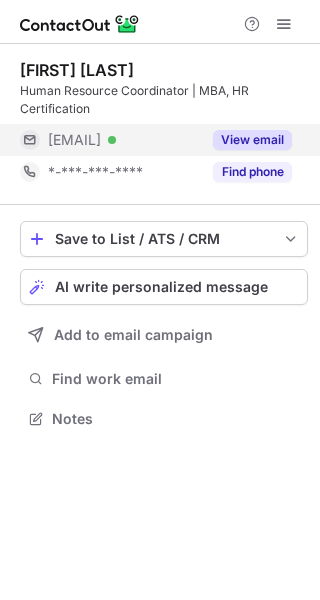 click on "View email" at bounding box center (252, 140) 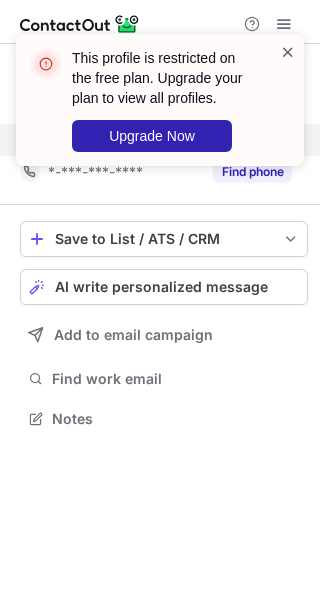 click at bounding box center (288, 52) 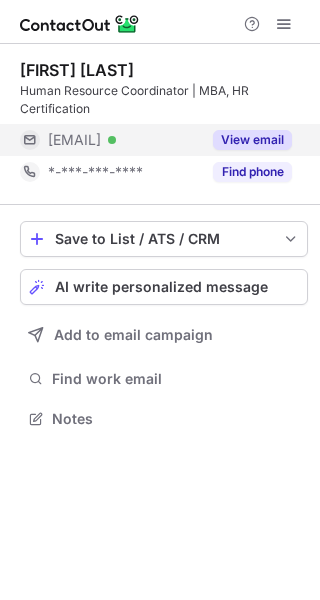 click on "This profile is restricted on the free plan. Upgrade your plan to view all profiles. Upgrade Now" at bounding box center (160, 108) 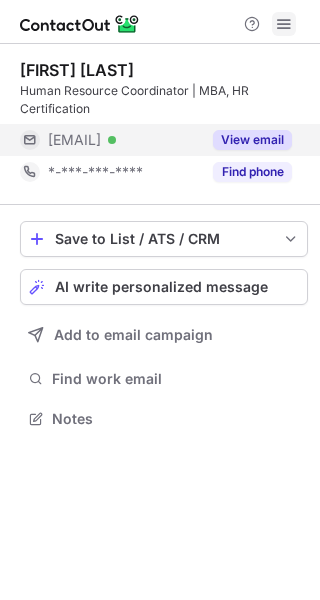click at bounding box center [284, 24] 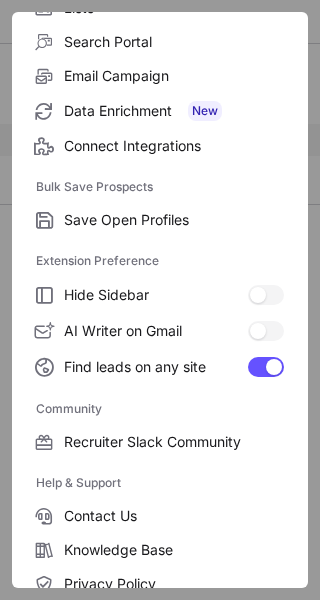 scroll, scrollTop: 307, scrollLeft: 0, axis: vertical 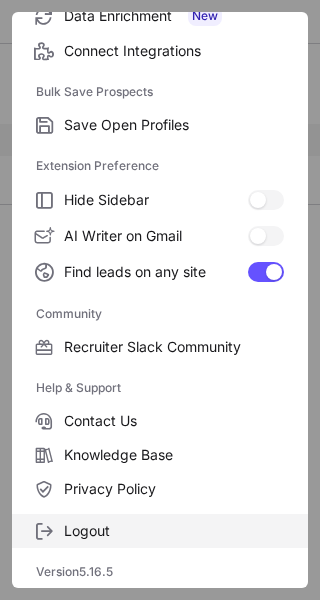 click on "Logout" at bounding box center (174, 125) 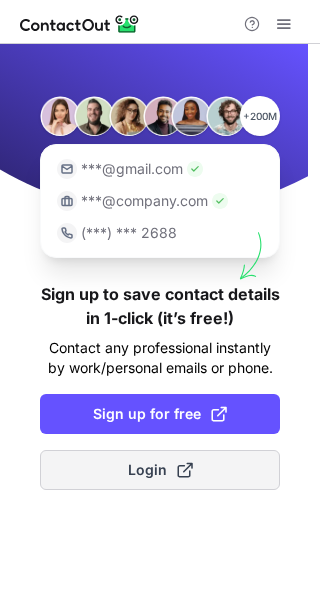click on "Login" at bounding box center [160, 470] 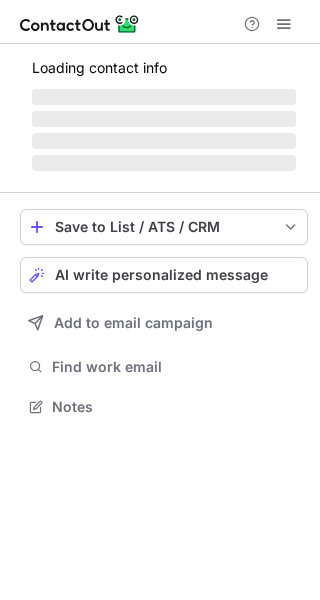 scroll, scrollTop: 0, scrollLeft: 0, axis: both 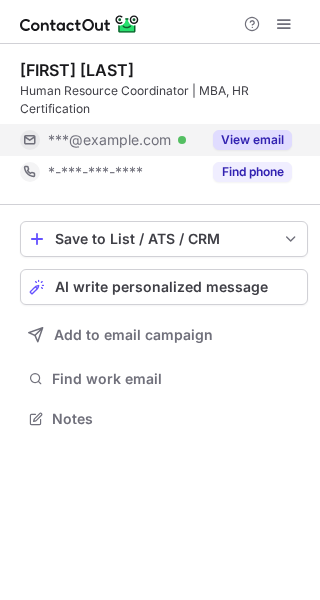 click on "View email" at bounding box center [252, 140] 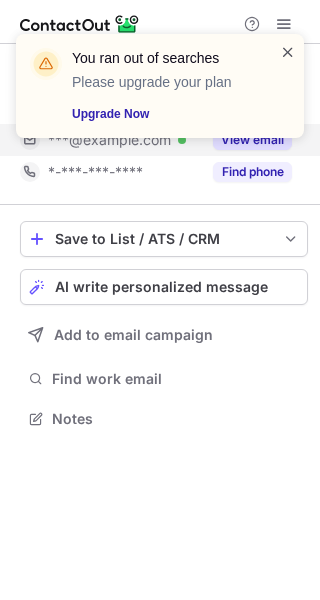 click at bounding box center (288, 52) 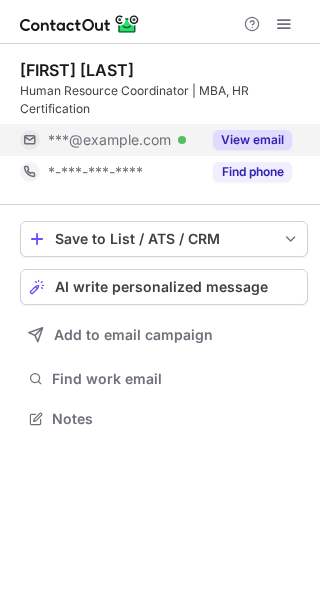 click on "You ran out of searches Please upgrade your plan Upgrade Now" at bounding box center (160, 94) 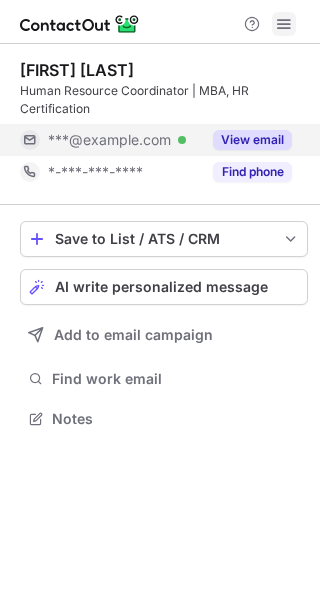 click at bounding box center [284, 24] 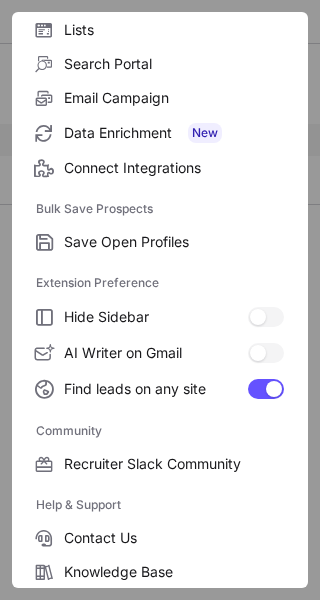 scroll, scrollTop: 307, scrollLeft: 0, axis: vertical 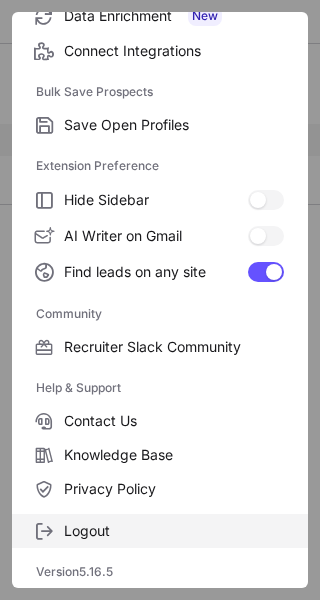 click on "Logout" at bounding box center (174, 125) 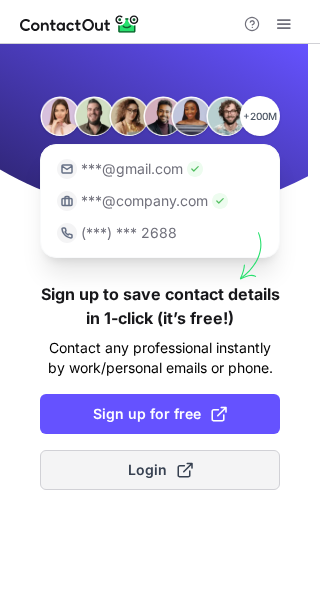 click on "Login" at bounding box center [160, 470] 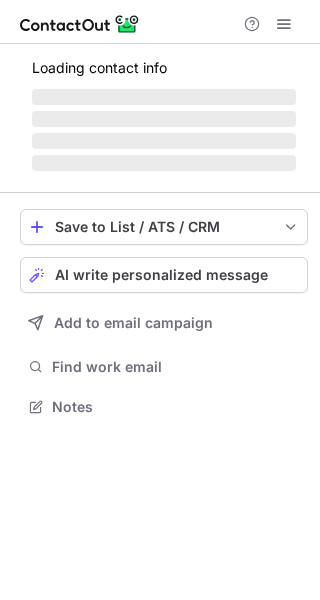 scroll, scrollTop: 0, scrollLeft: 0, axis: both 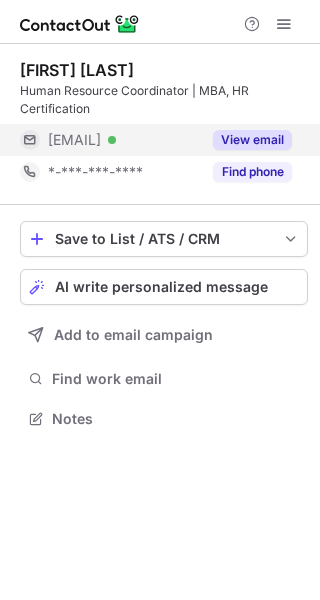 click on "View email" at bounding box center (252, 140) 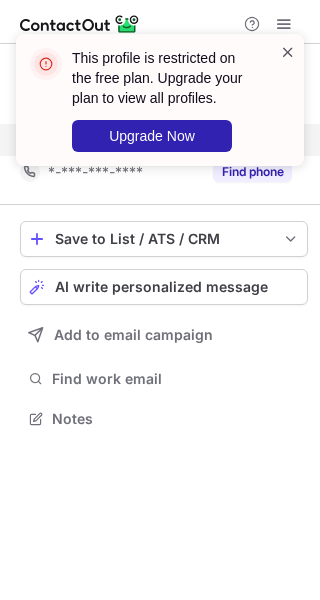 click at bounding box center (288, 52) 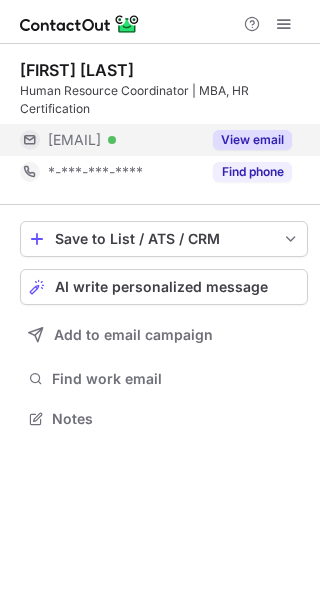 click on "This profile is restricted on the free plan. Upgrade your plan to view all profiles. Upgrade Now" at bounding box center (160, 108) 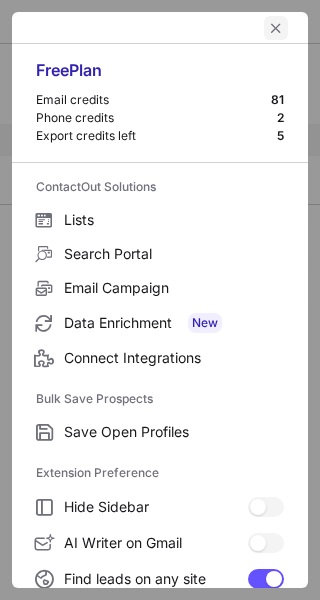 click at bounding box center (276, 28) 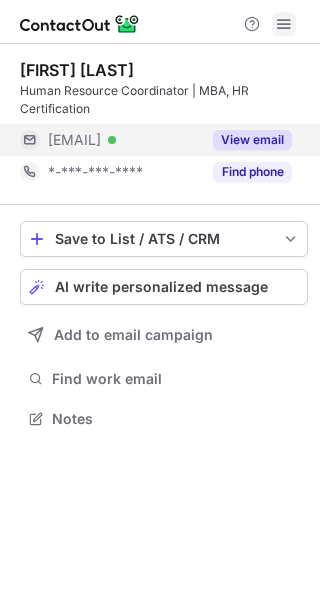 click at bounding box center (284, 24) 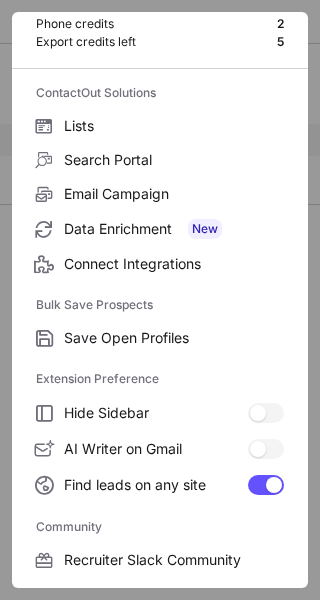 scroll, scrollTop: 307, scrollLeft: 0, axis: vertical 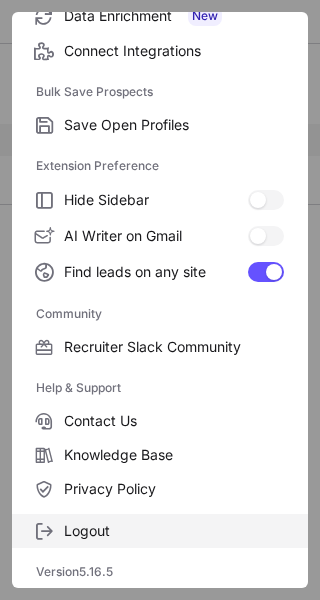 click on "Logout" at bounding box center [174, 125] 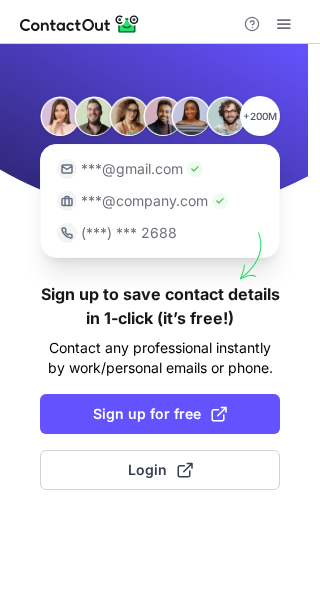click on "+200M ***@gmail.com ***@company.com (***) *** 2688 Sign up to save contact details in 1-click (it’s free!) Contact any professional instantly by work/personal emails or phone. Sign up for free Login" at bounding box center [160, 322] 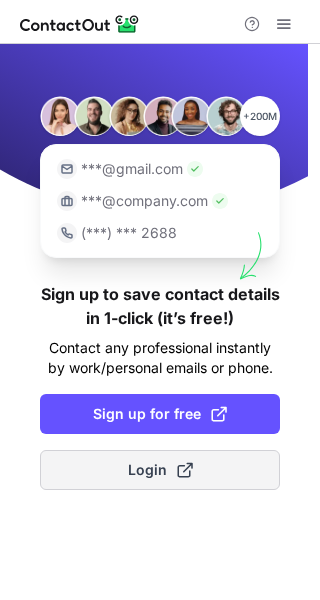 click on "Login" at bounding box center (160, 470) 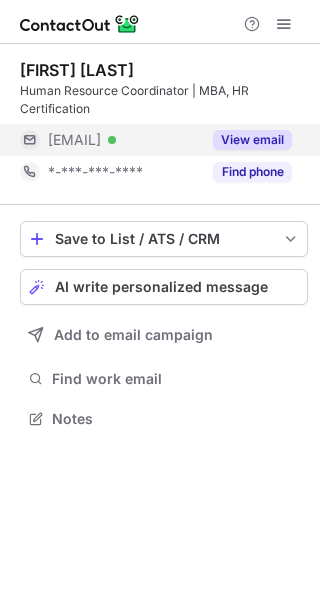 scroll, scrollTop: 0, scrollLeft: 0, axis: both 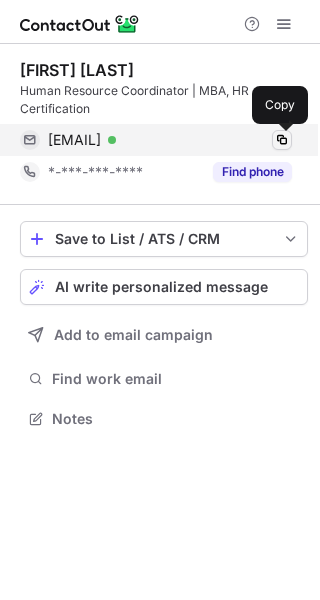 click at bounding box center (282, 140) 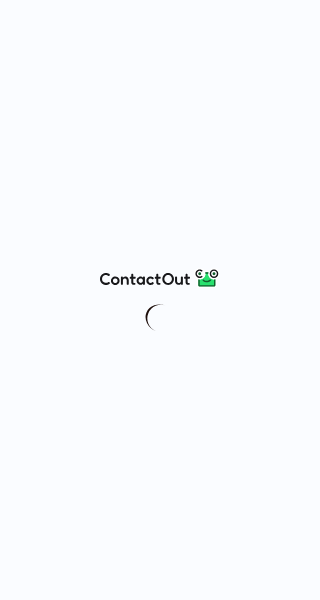 scroll, scrollTop: 0, scrollLeft: 0, axis: both 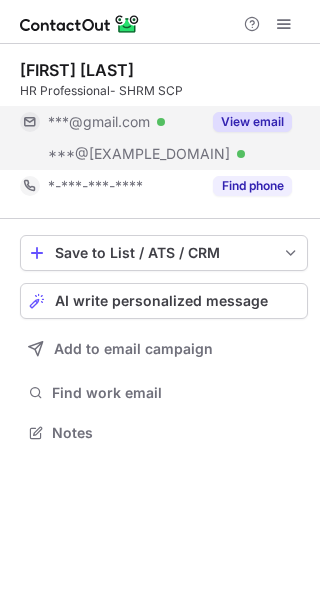click on "View email" at bounding box center (252, 122) 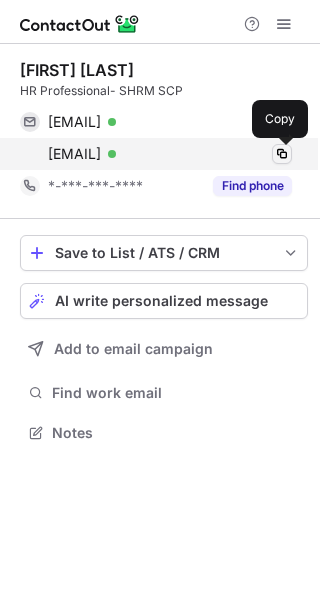 click at bounding box center [282, 154] 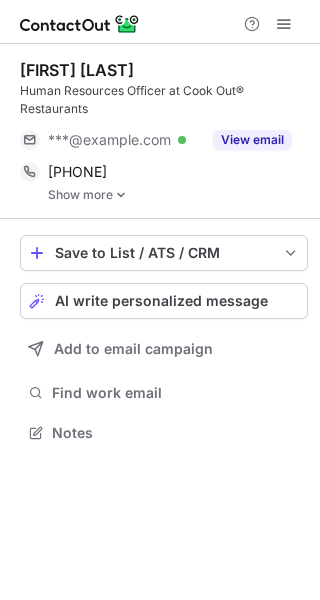 scroll, scrollTop: 0, scrollLeft: 0, axis: both 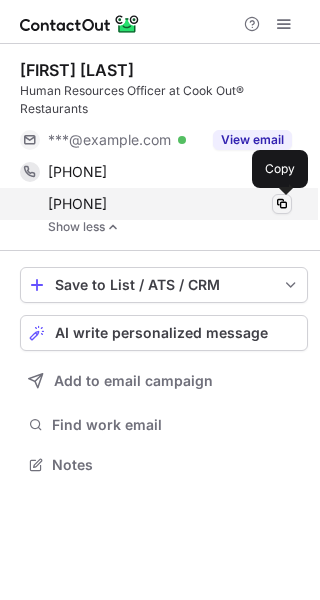 click at bounding box center (282, 204) 